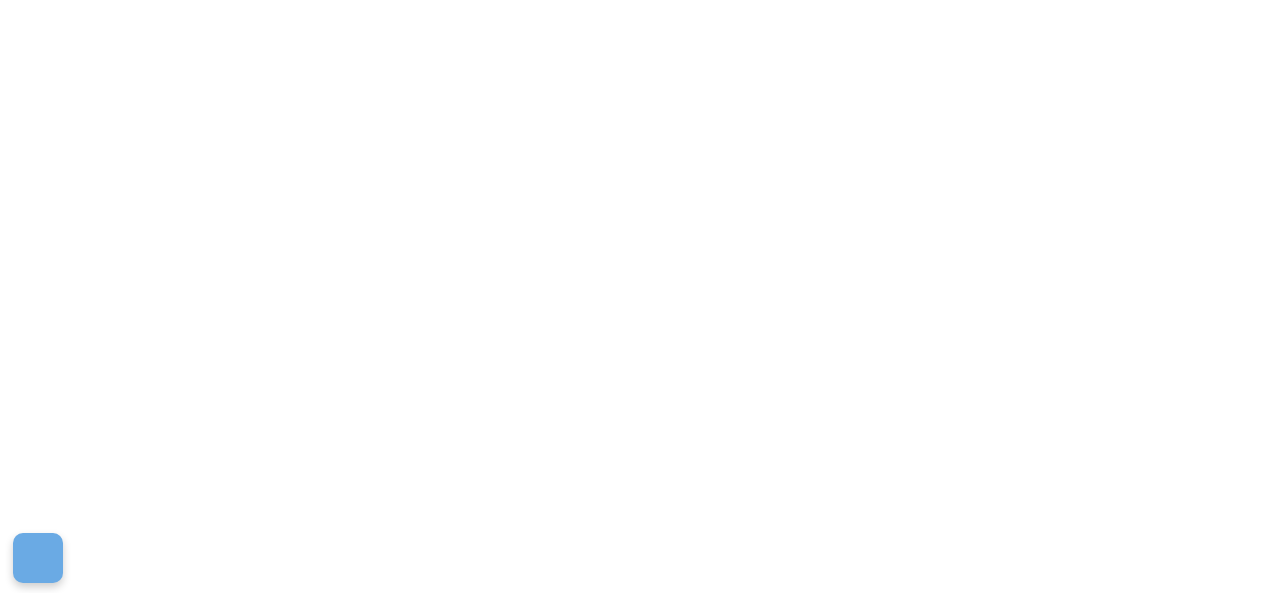 scroll, scrollTop: 0, scrollLeft: 0, axis: both 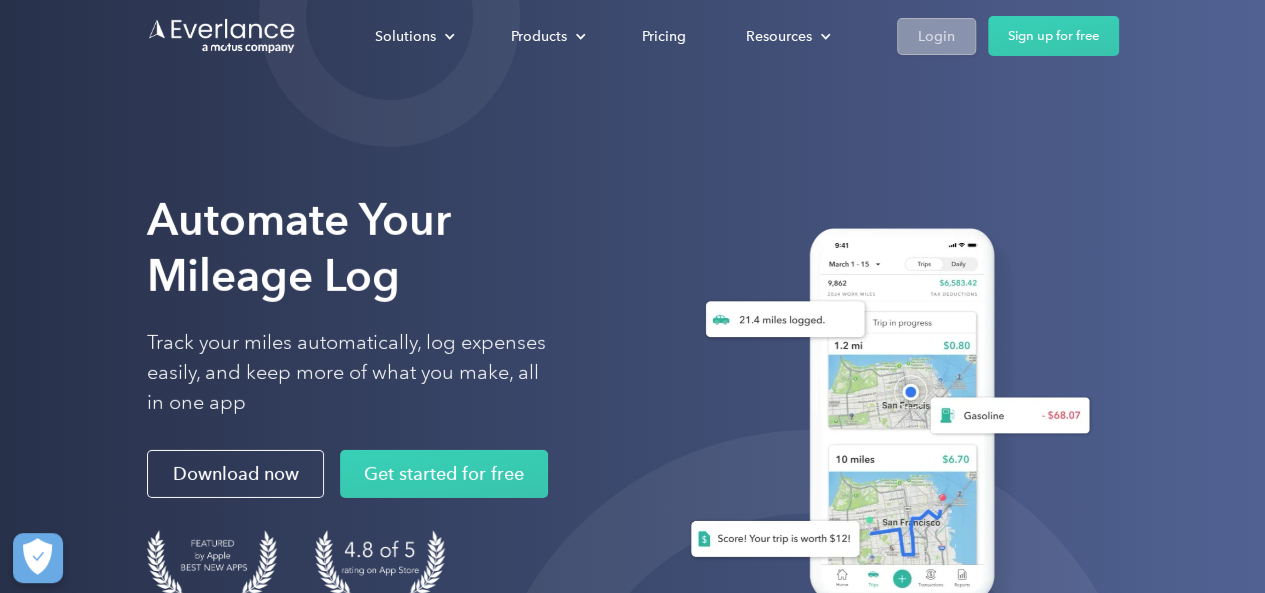 click on "Login" at bounding box center (936, 36) 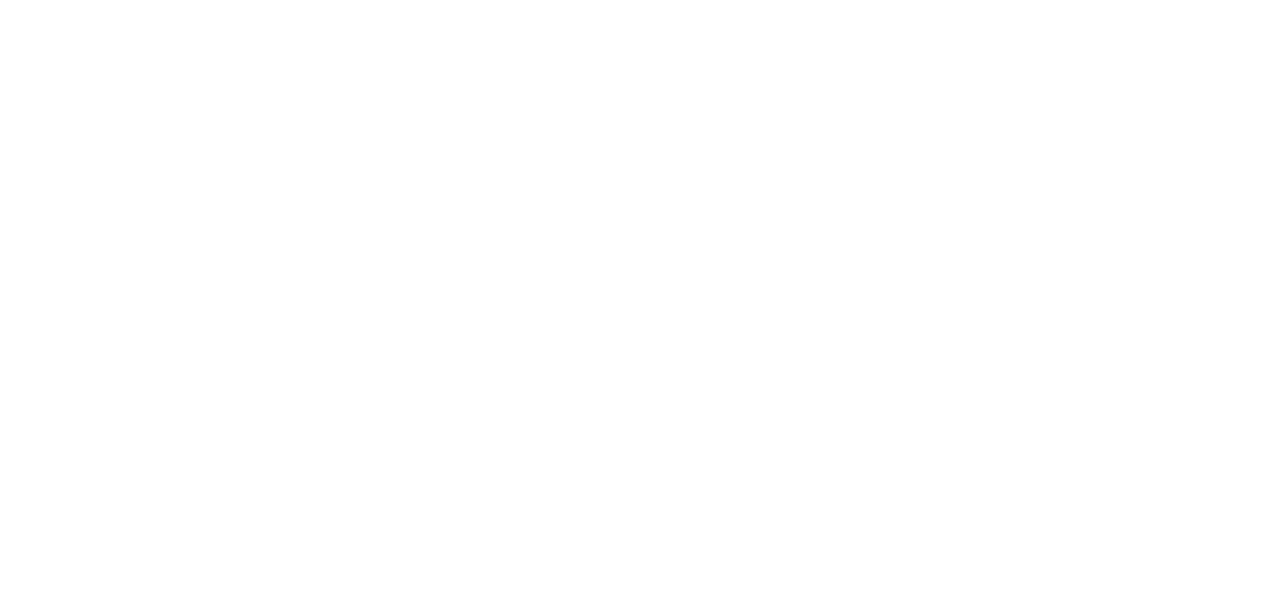 scroll, scrollTop: 0, scrollLeft: 0, axis: both 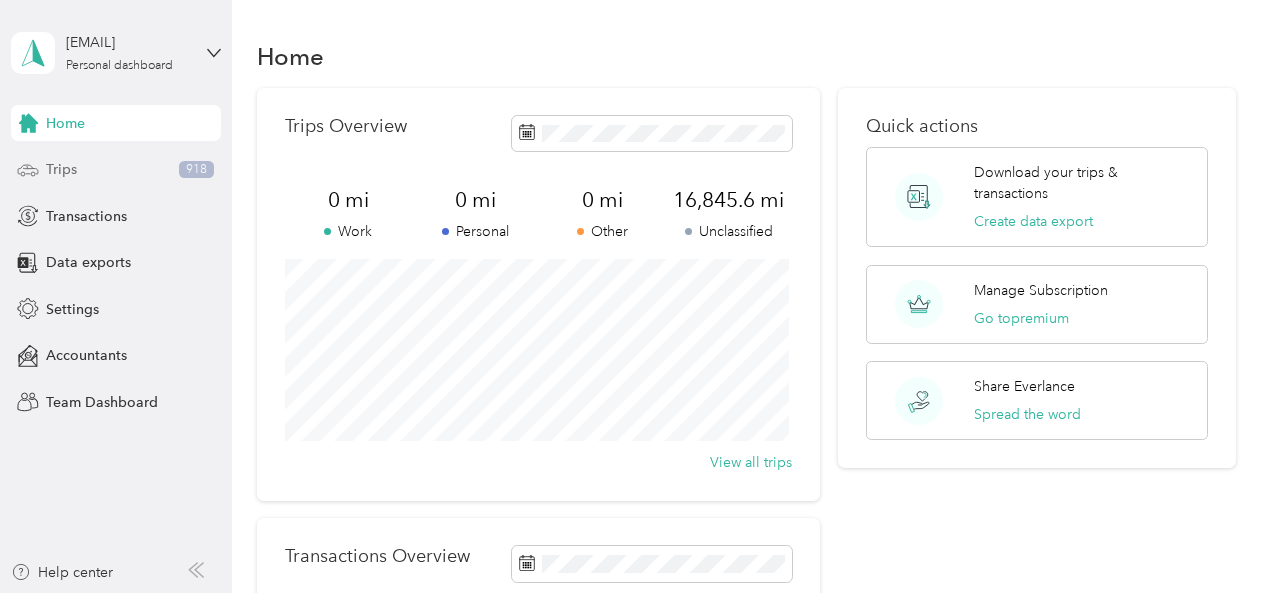 click on "Trips" at bounding box center [61, 169] 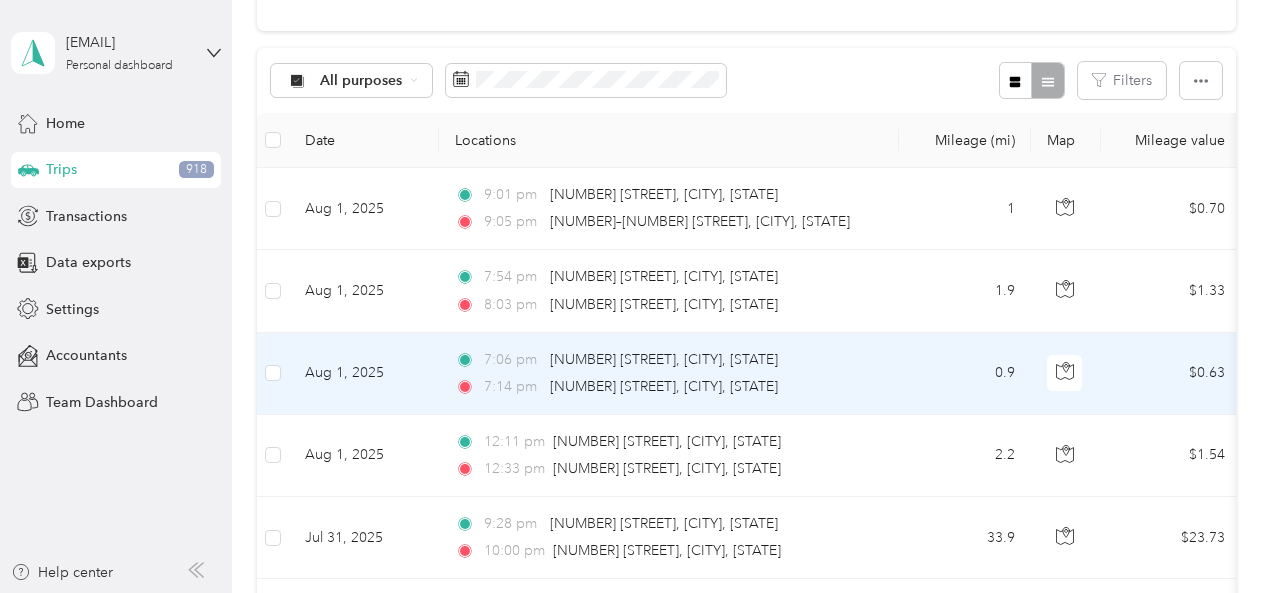 scroll, scrollTop: 160, scrollLeft: 0, axis: vertical 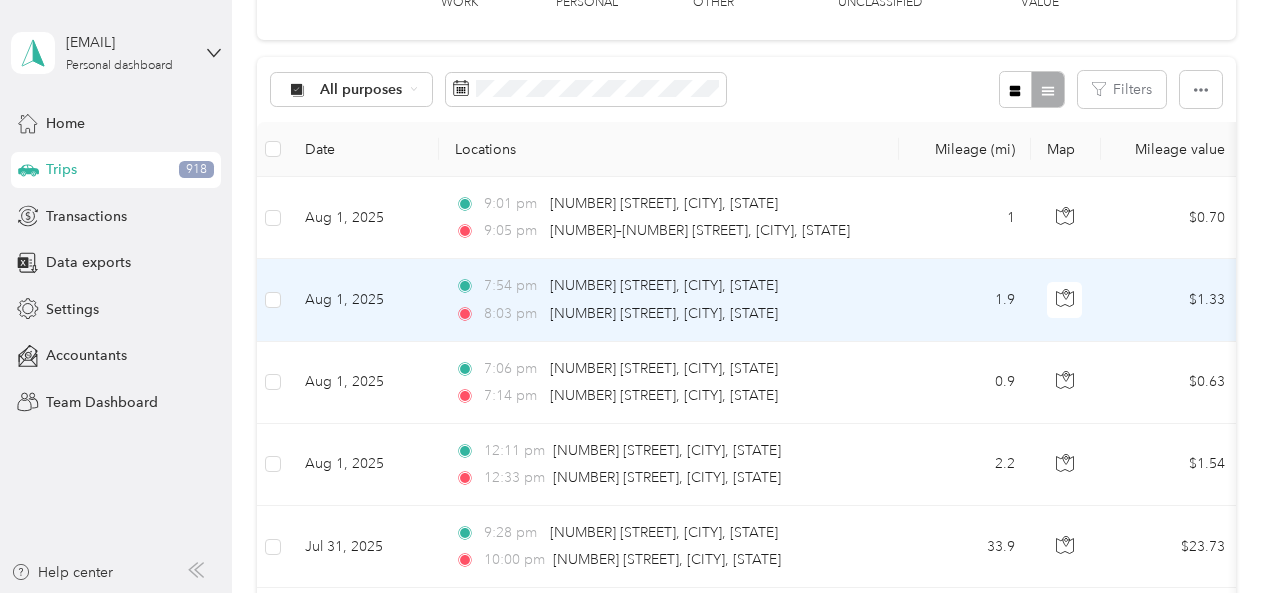 click on "$1.33" at bounding box center [1171, 300] 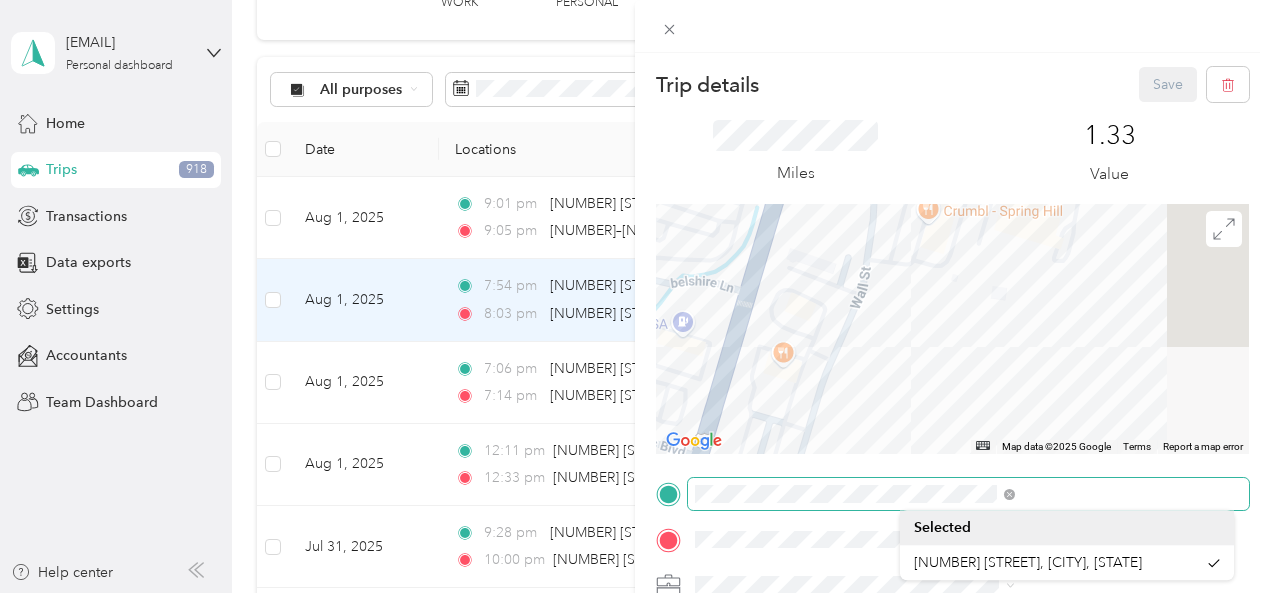 drag, startPoint x: 948, startPoint y: 339, endPoint x: 1087, endPoint y: 535, distance: 240.28525 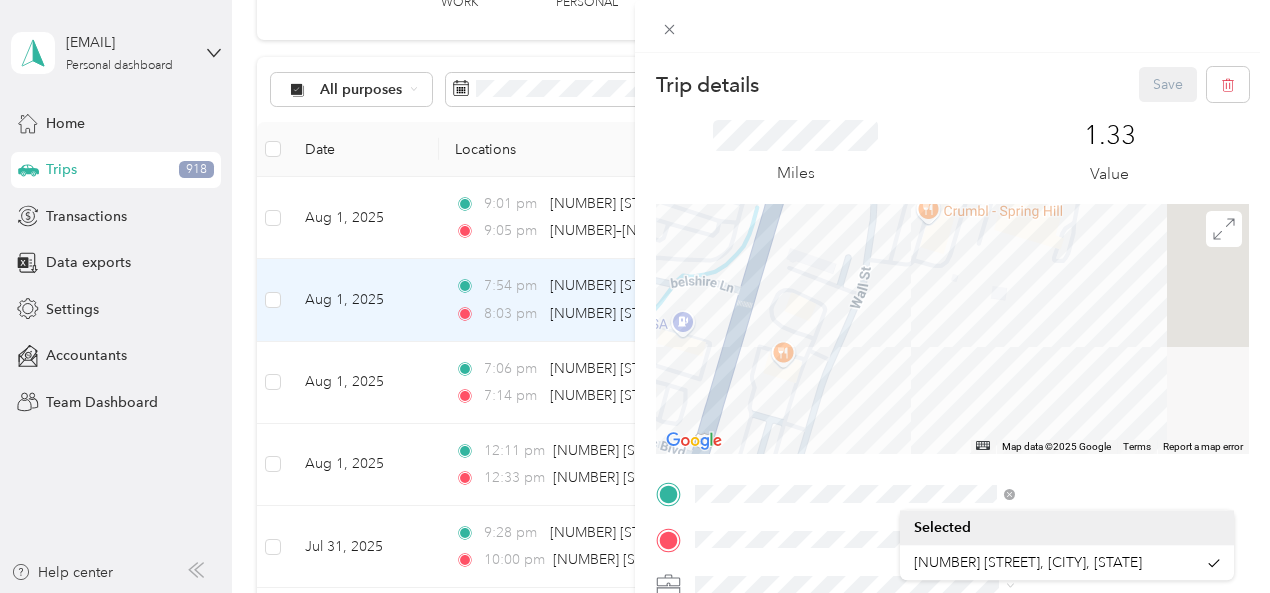 click on "Trip details Save This trip cannot be edited because it is either under review, approved, or paid. Contact your Team Manager to edit it. Miles [DECIMAL] Value  ← Move left → Move right ↑ Move up ↓ Move down + Zoom in - Zoom out Home Jump left by 75% End Jump right by 75% Page Up Jump up by 75% Page Down Jump down by 75% Map Data Map data ©2025 Google Map data ©2025 Google 50 m  Click to toggle between metric and imperial units Terms Report a map error TO Add photo Selected [NUMBER] [STREET], [CITY], [STATE]" at bounding box center (630, 593) 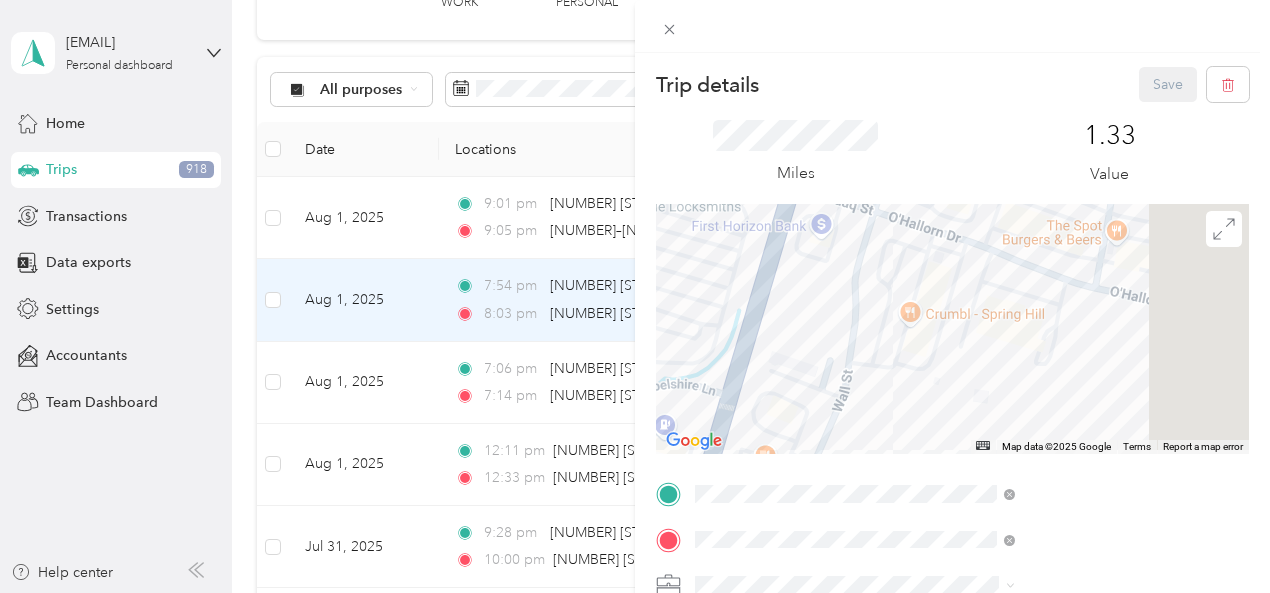 drag, startPoint x: 1061, startPoint y: 349, endPoint x: 1042, endPoint y: 449, distance: 101.788994 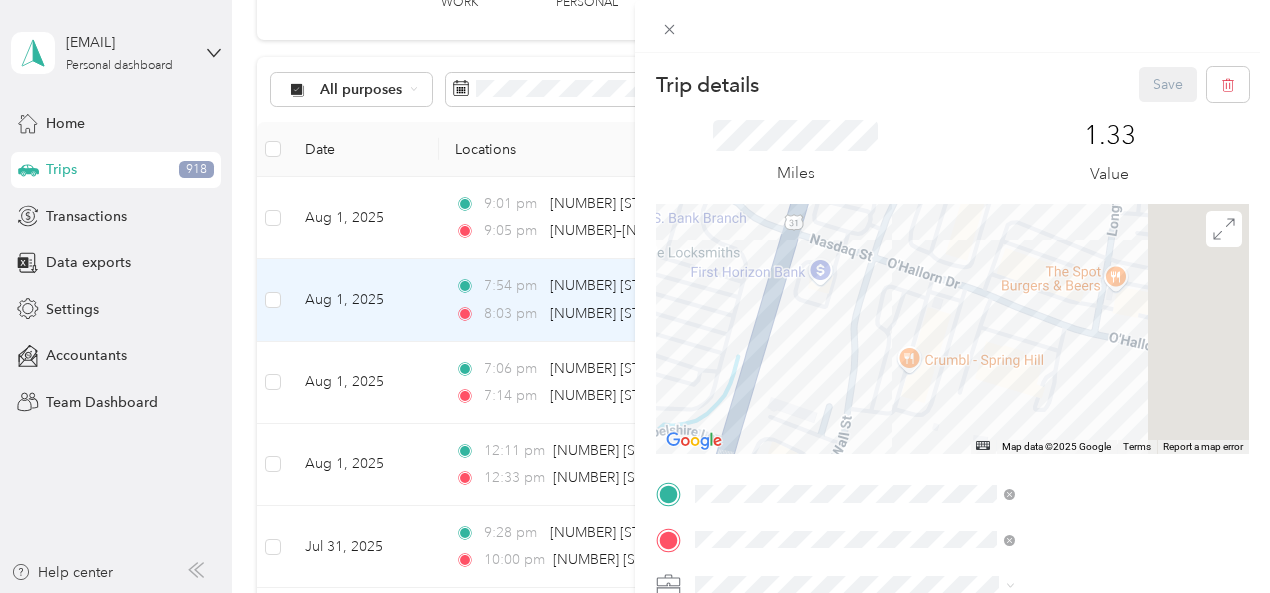 drag, startPoint x: 1044, startPoint y: 364, endPoint x: 1042, endPoint y: 413, distance: 49.0408 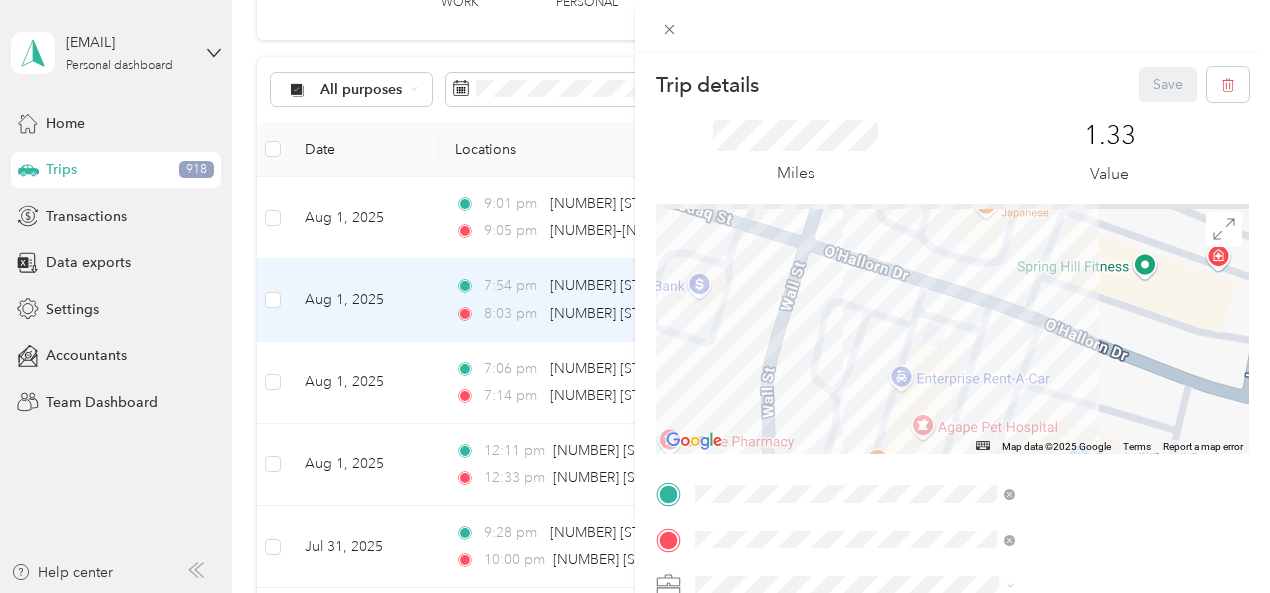 drag, startPoint x: 1028, startPoint y: 369, endPoint x: 1031, endPoint y: 519, distance: 150.03 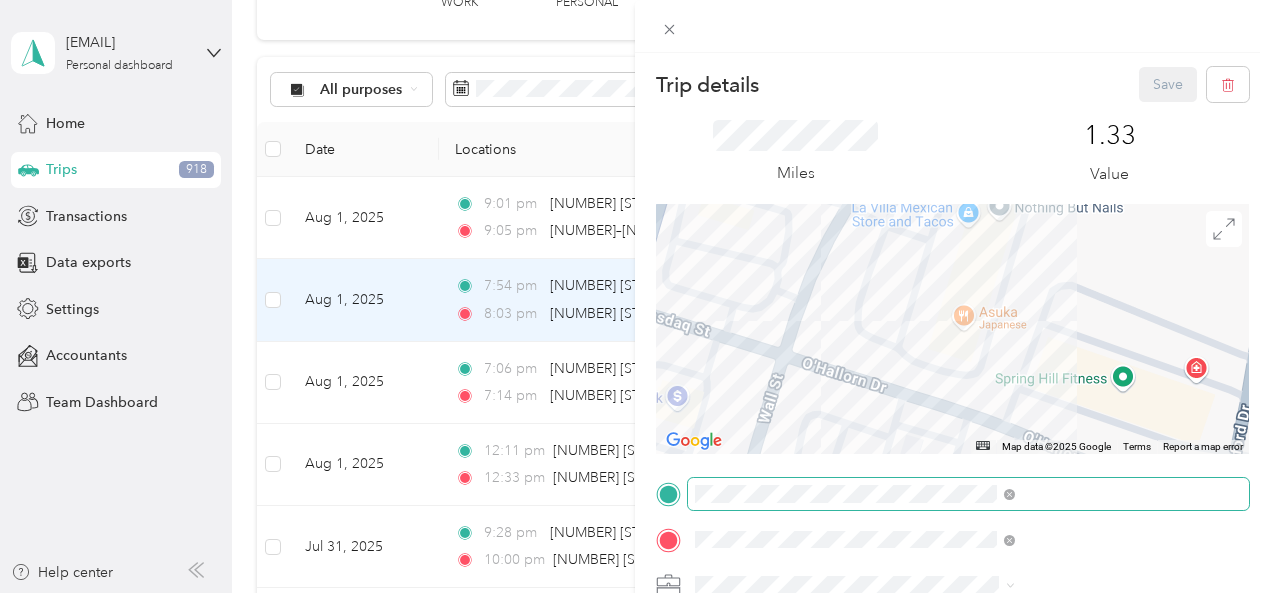 drag, startPoint x: 927, startPoint y: 399, endPoint x: 903, endPoint y: 489, distance: 93.14505 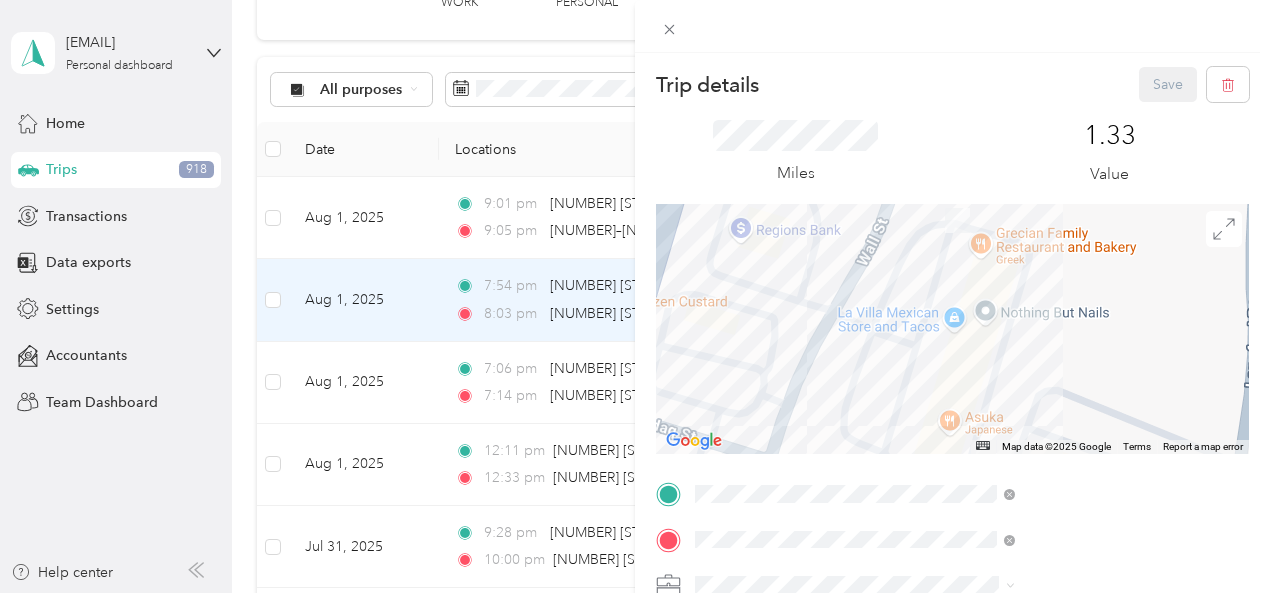 drag, startPoint x: 977, startPoint y: 297, endPoint x: 965, endPoint y: 405, distance: 108.66462 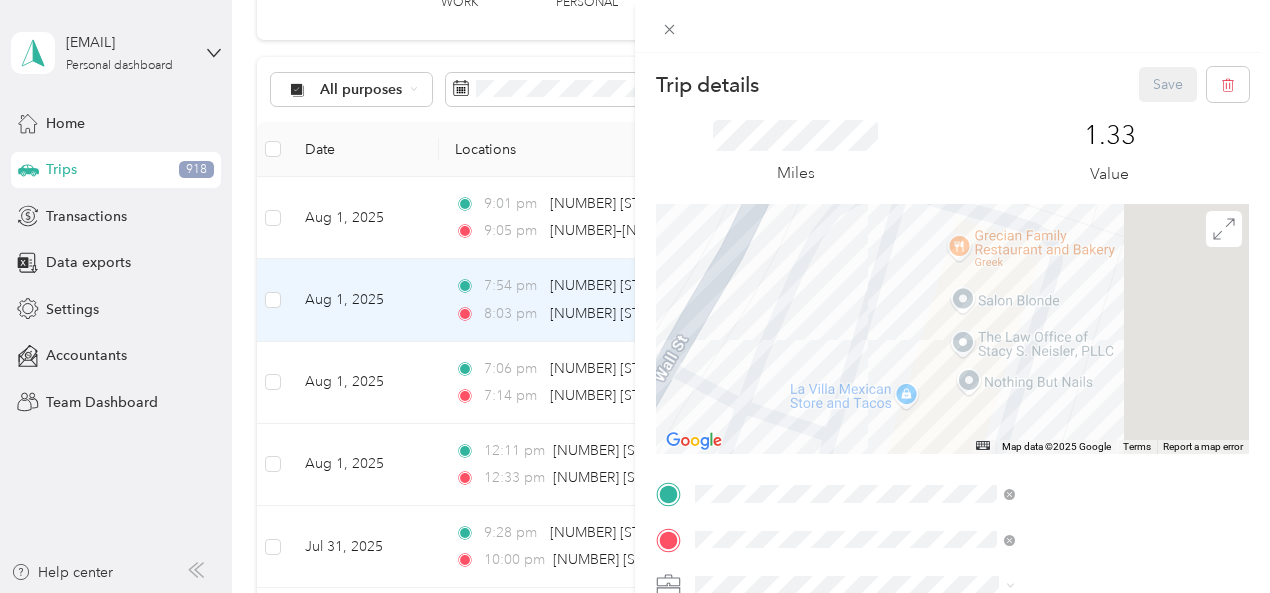 drag, startPoint x: 966, startPoint y: 340, endPoint x: 849, endPoint y: 441, distance: 154.5639 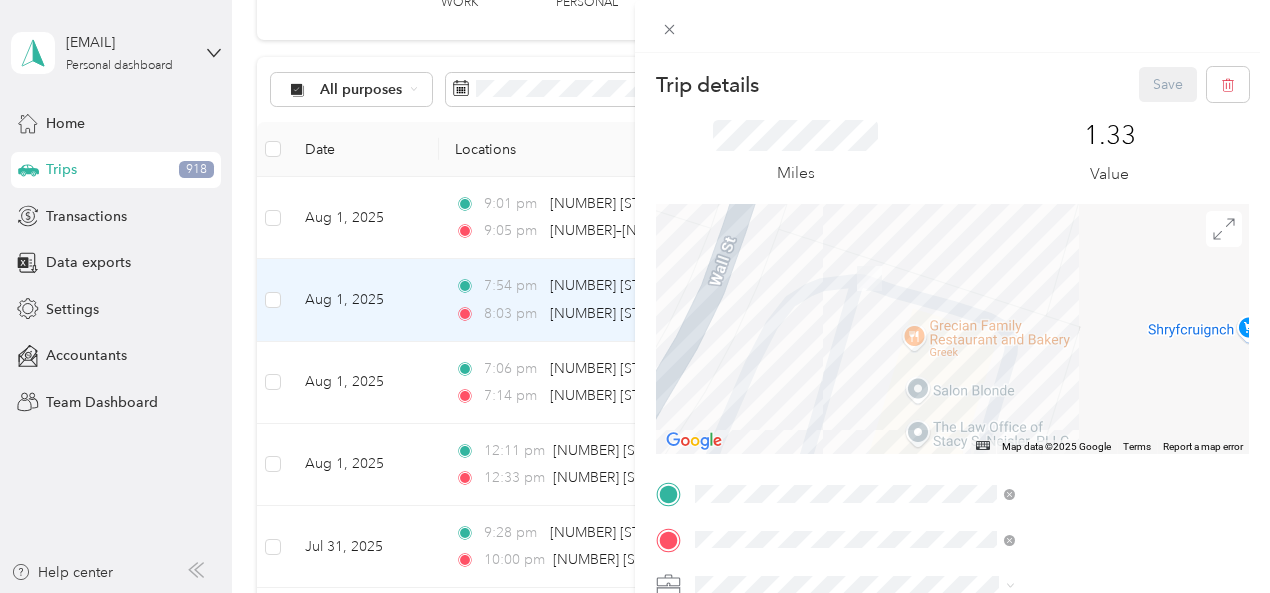 drag, startPoint x: 1002, startPoint y: 289, endPoint x: 958, endPoint y: 381, distance: 101.98039 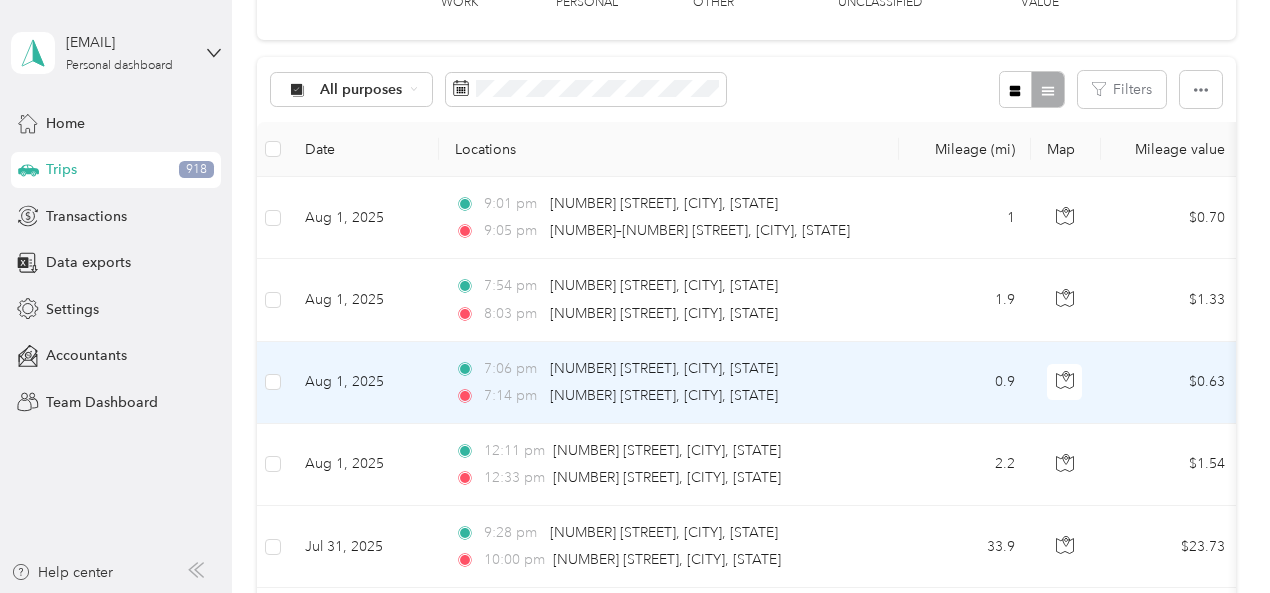 click on "$0.63" at bounding box center (1171, 383) 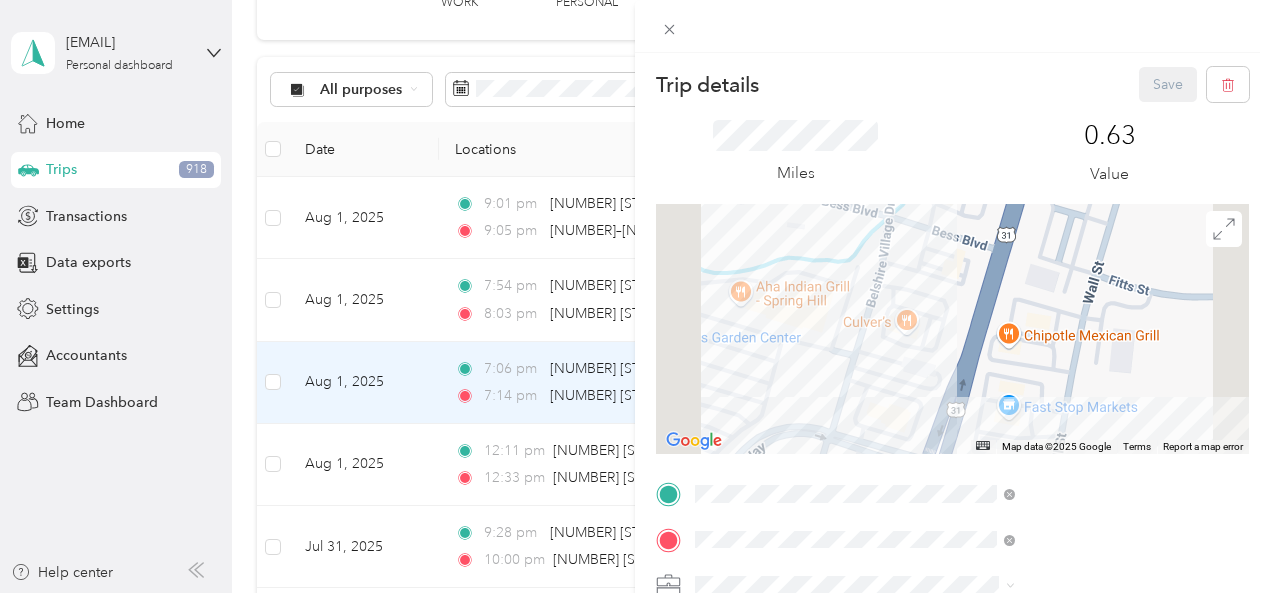 drag, startPoint x: 981, startPoint y: 357, endPoint x: 998, endPoint y: 250, distance: 108.34205 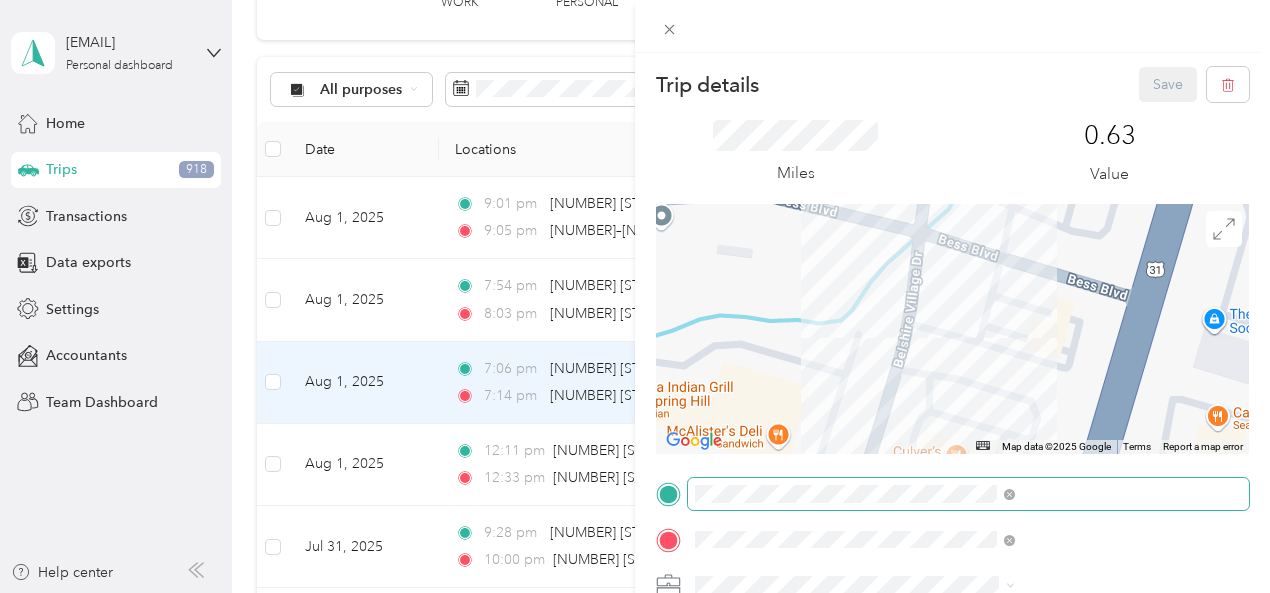 click on "Trip details Save This trip cannot be edited because it is either under review, approved, or paid. Contact your Team Manager to edit it. Miles [DECIMAL] Value  ← Move left → Move right ↑ Move up ↓ Move down + Zoom in - Zoom out Home Jump left by 75% End Jump right by 75% Page Up Jump up by 75% Page Down Jump down by 75% Map Data Map data ©2025 Google Map data ©2025 Google 20 m  Click to toggle between metric and imperial units Terms Report a map error TO Add photo" at bounding box center [952, 491] 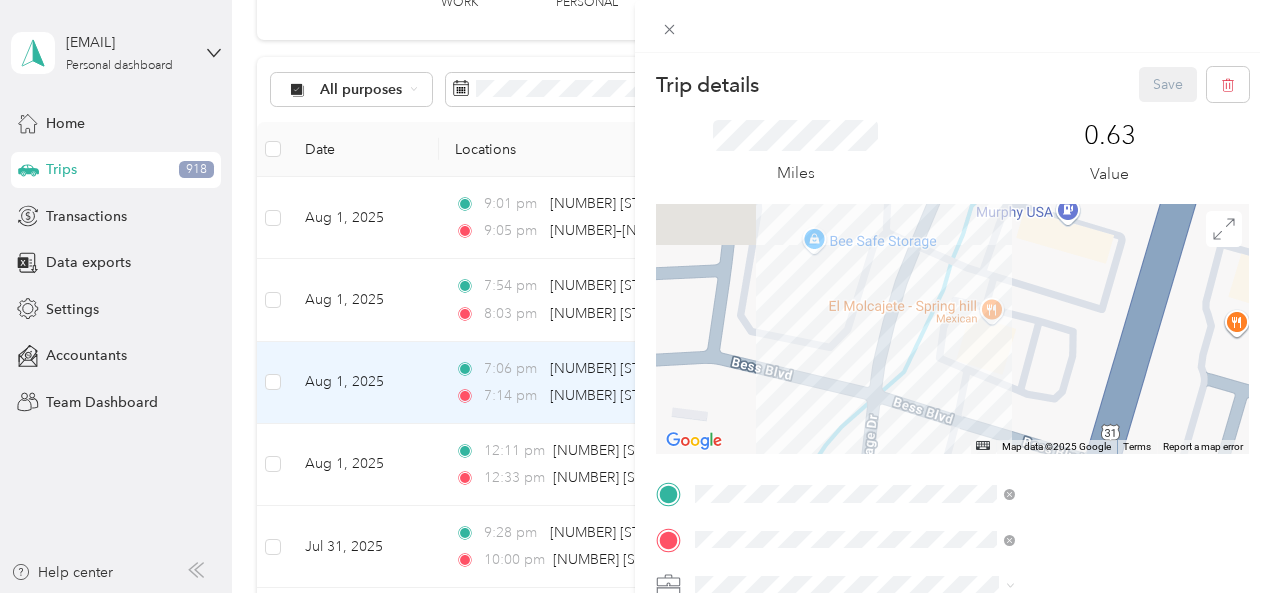 drag, startPoint x: 1002, startPoint y: 316, endPoint x: 943, endPoint y: 519, distance: 211.4001 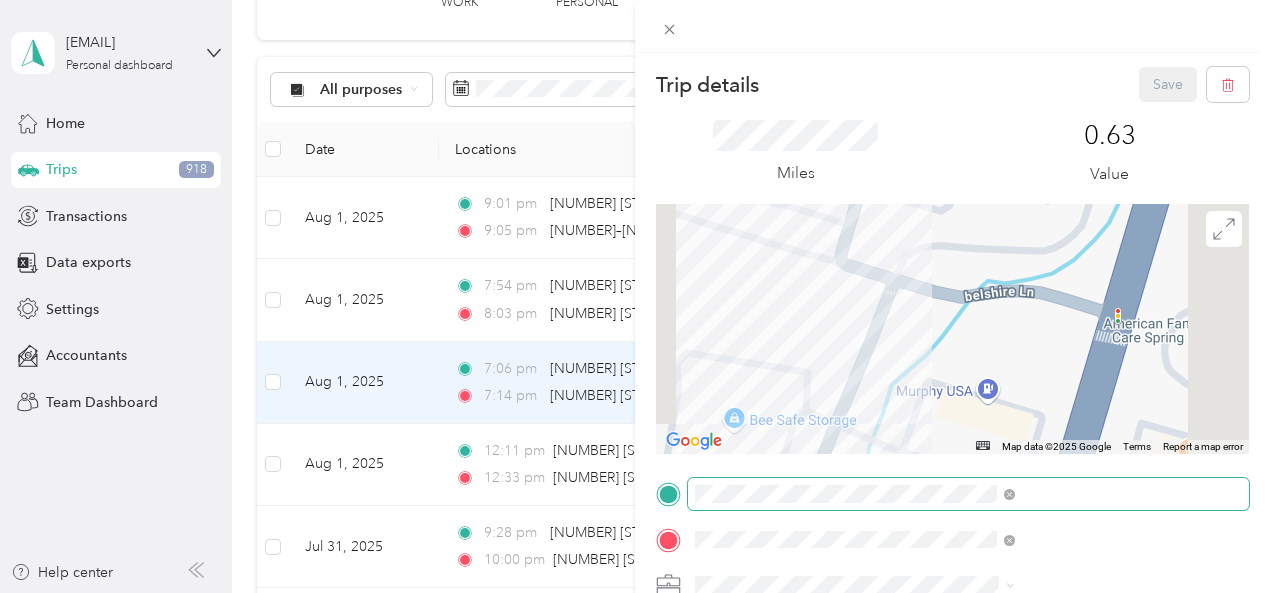 click on "Trip details Save This trip cannot be edited because it is either under review, approved, or paid. Contact your Team Manager to edit it. Miles [DECIMAL] Value  ← Move left → Move right ↑ Move up ↓ Move down + Zoom in - Zoom out Home Jump left by 75% End Jump right by 75% Page Up Jump up by 75% Page Down Jump down by 75% Map Data Map data ©2025 Google Map data ©2025 Google 20 m  Click to toggle between metric and imperial units Terms Report a map error TO Add photo" at bounding box center [952, 491] 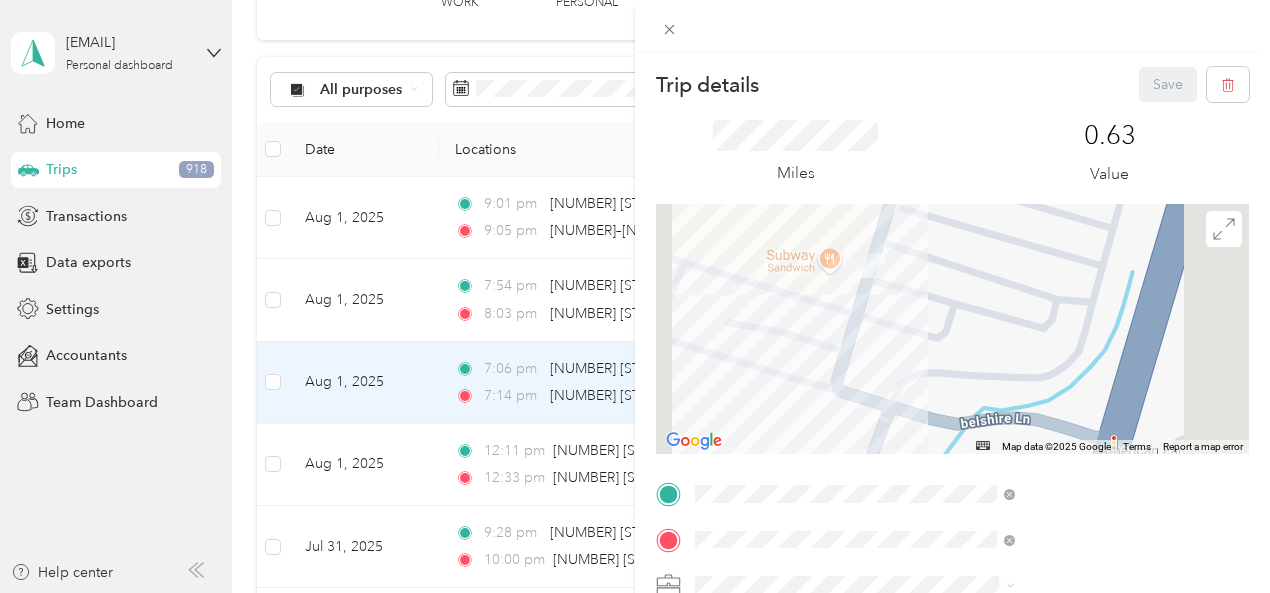 drag, startPoint x: 1000, startPoint y: 374, endPoint x: 1001, endPoint y: 409, distance: 35.014282 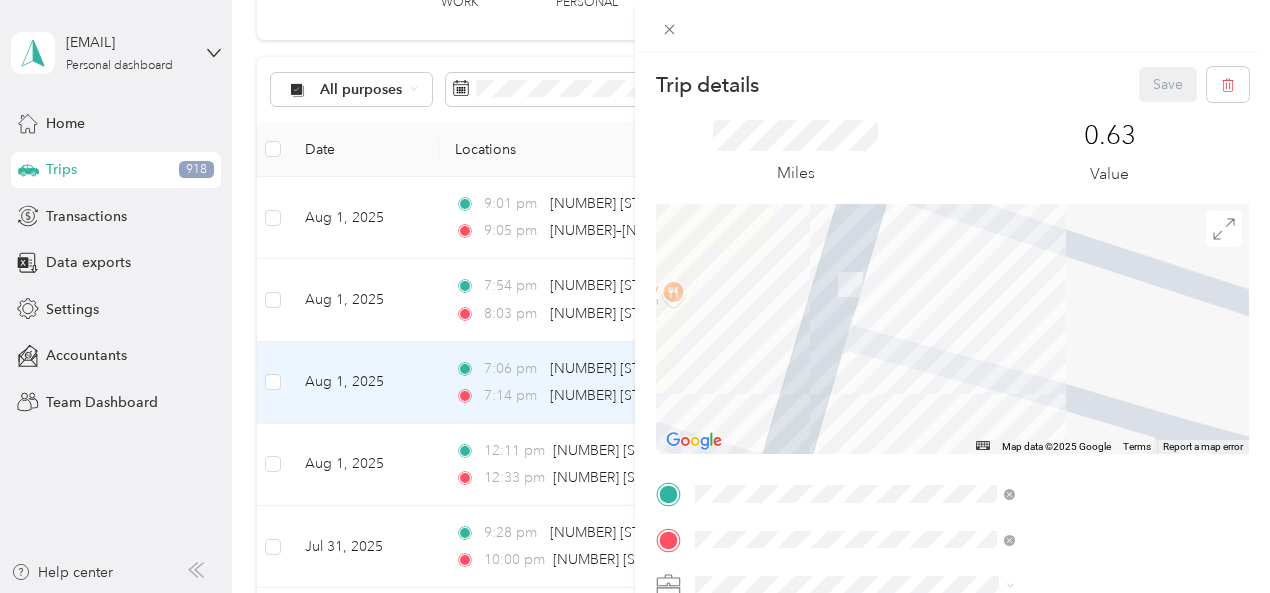 drag, startPoint x: 986, startPoint y: 260, endPoint x: 998, endPoint y: 373, distance: 113.63538 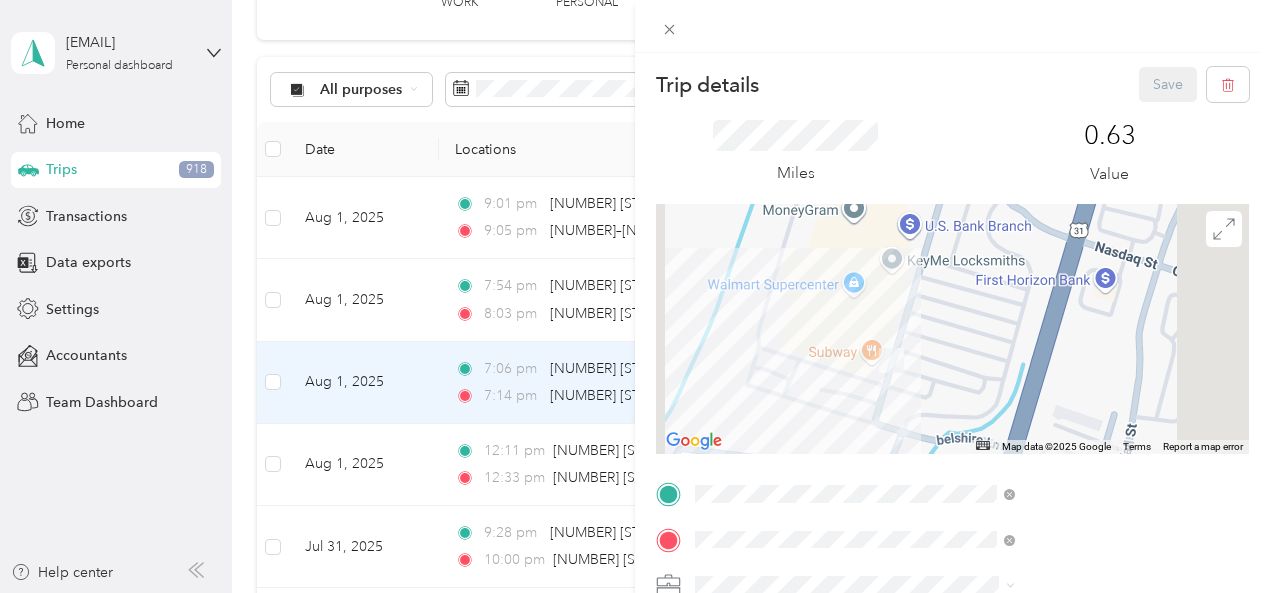 click on "Trip details Save This trip cannot be edited because it is either under review, approved, or paid. Contact your Team Manager to edit it. Miles [DECIMAL] Value  ← Move left → Move right ↑ Move up ↓ Move down + Zoom in - Zoom out Home Jump left by 75% End Jump right by 75% Page Up Jump up by 75% Page Down Jump down by 75% Map Data Map data ©2025 Google Map data ©2025 Google 50 m  Click to toggle between metric and imperial units Terms Report a map error TO Add photo" at bounding box center [635, 296] 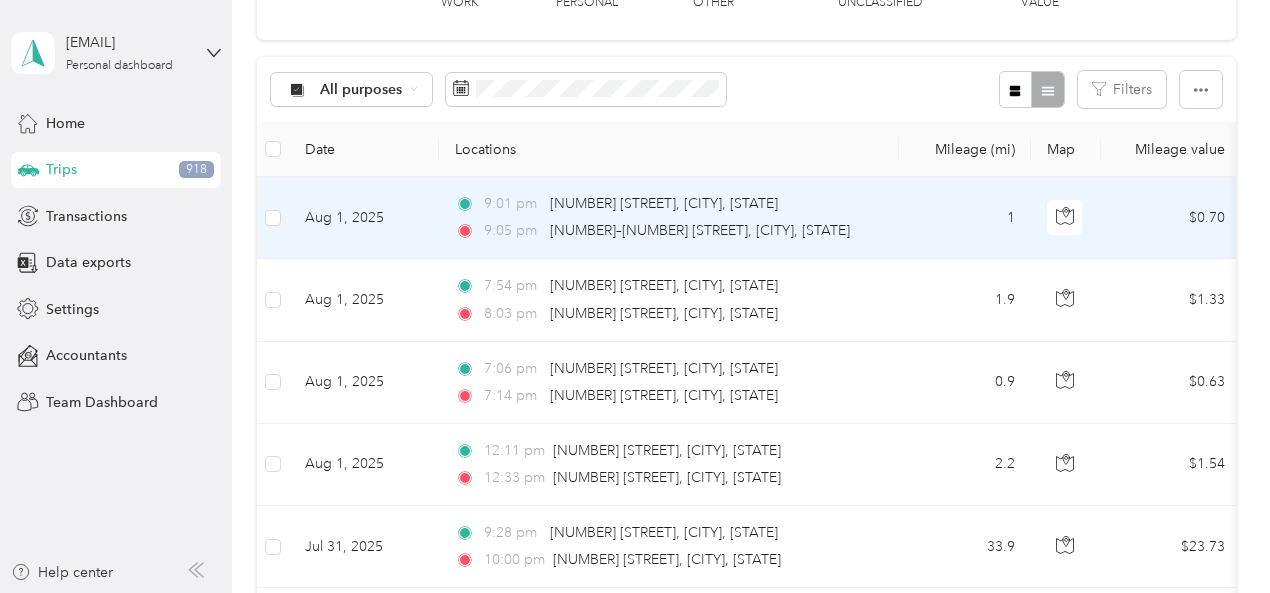 click on "[TIME] [NUMBER] [STREET], [CITY], [STATE] [TIME] [NUMBER]–[NUMBER] [STREET], [CITY], [STATE]" at bounding box center (669, 218) 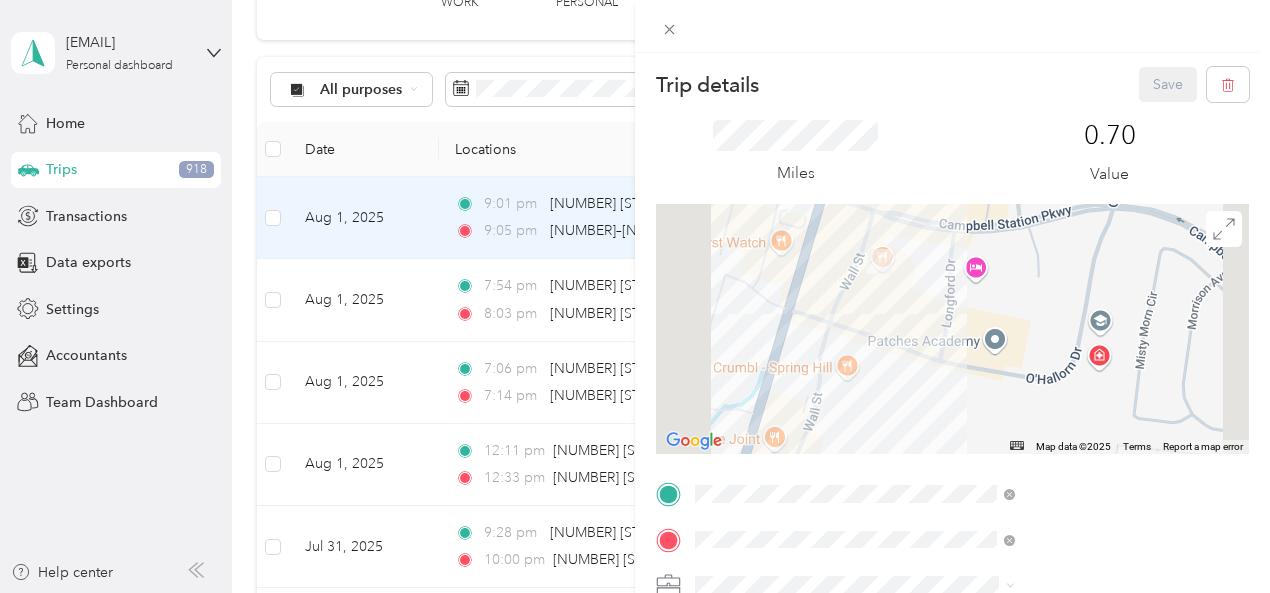 drag, startPoint x: 998, startPoint y: 249, endPoint x: 1006, endPoint y: 433, distance: 184.17383 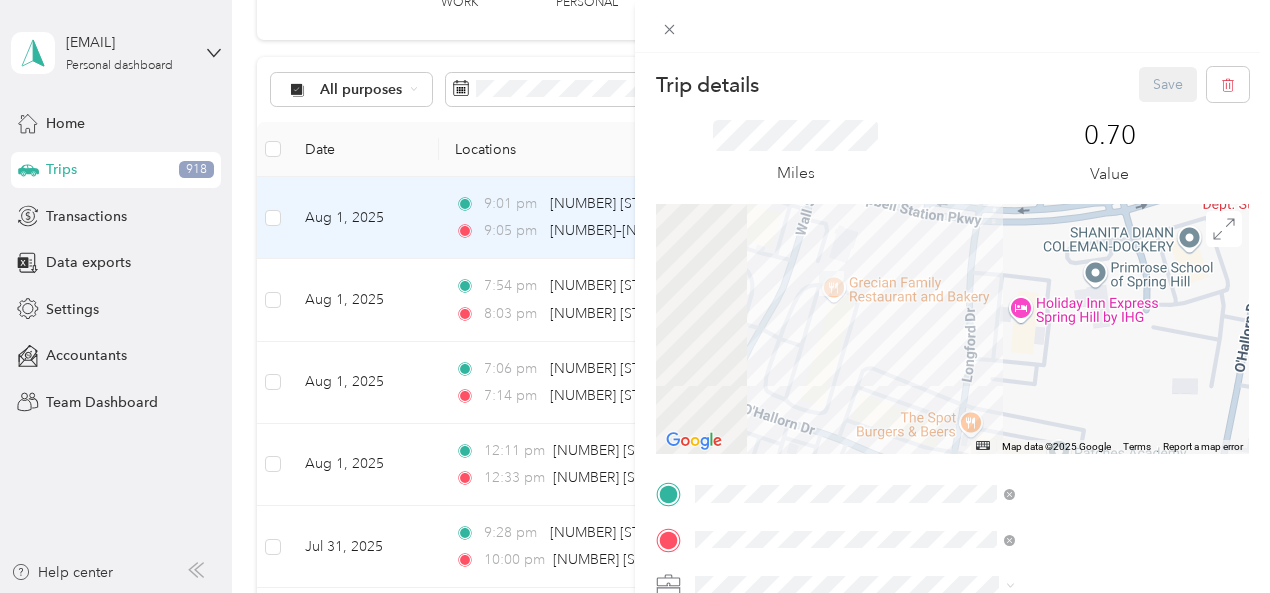 click on "Trip details Save This trip cannot be edited because it is either under review, approved, or paid. Contact your Team Manager to edit it. Miles [DECIMAL] Value  ← Move left → Move right ↑ Move up ↓ Move down + Zoom in - Zoom out Home Jump left by 75% End Jump right by 75% Page Up Jump up by 75% Page Down Jump down by 75% Map Data Map data ©2025 Google Map data ©2025 Google 50 m  Click to toggle between metric and imperial units Terms Report a map error TO Add photo" at bounding box center [635, 296] 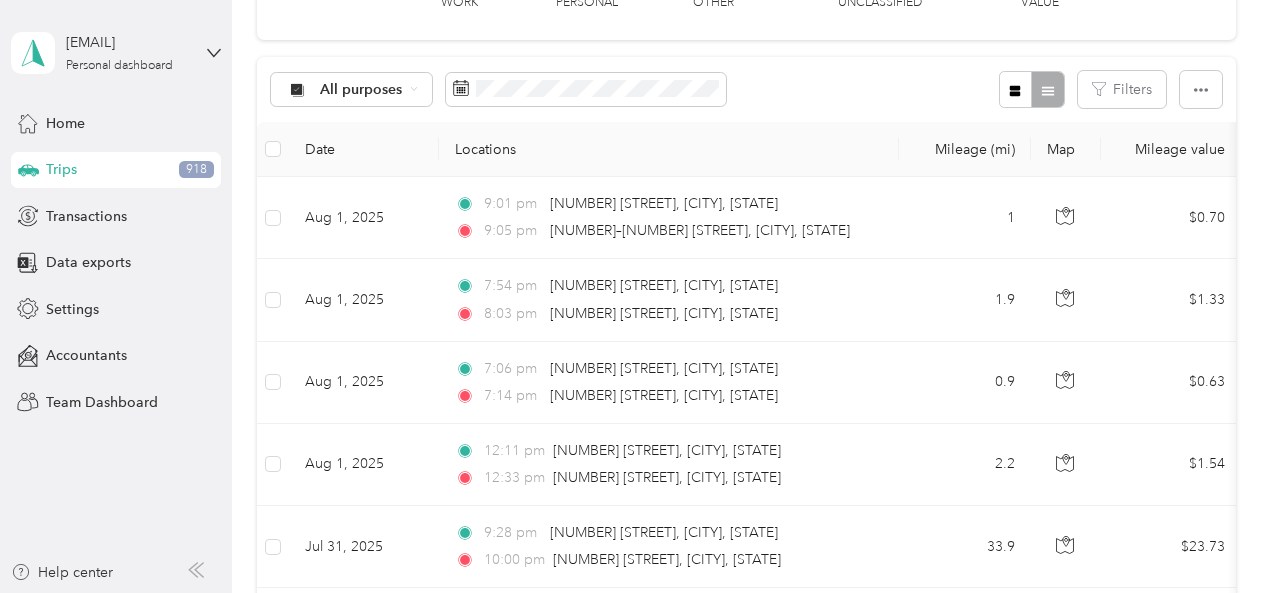 scroll, scrollTop: 0, scrollLeft: 0, axis: both 